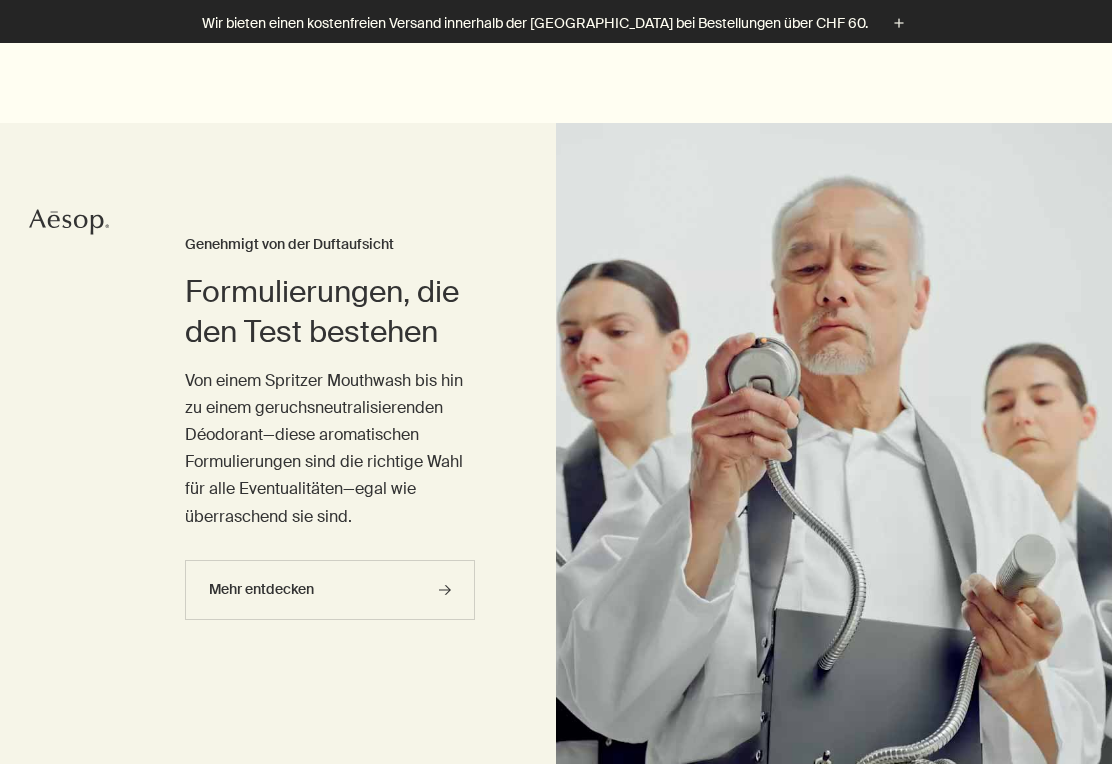 scroll, scrollTop: 586, scrollLeft: 0, axis: vertical 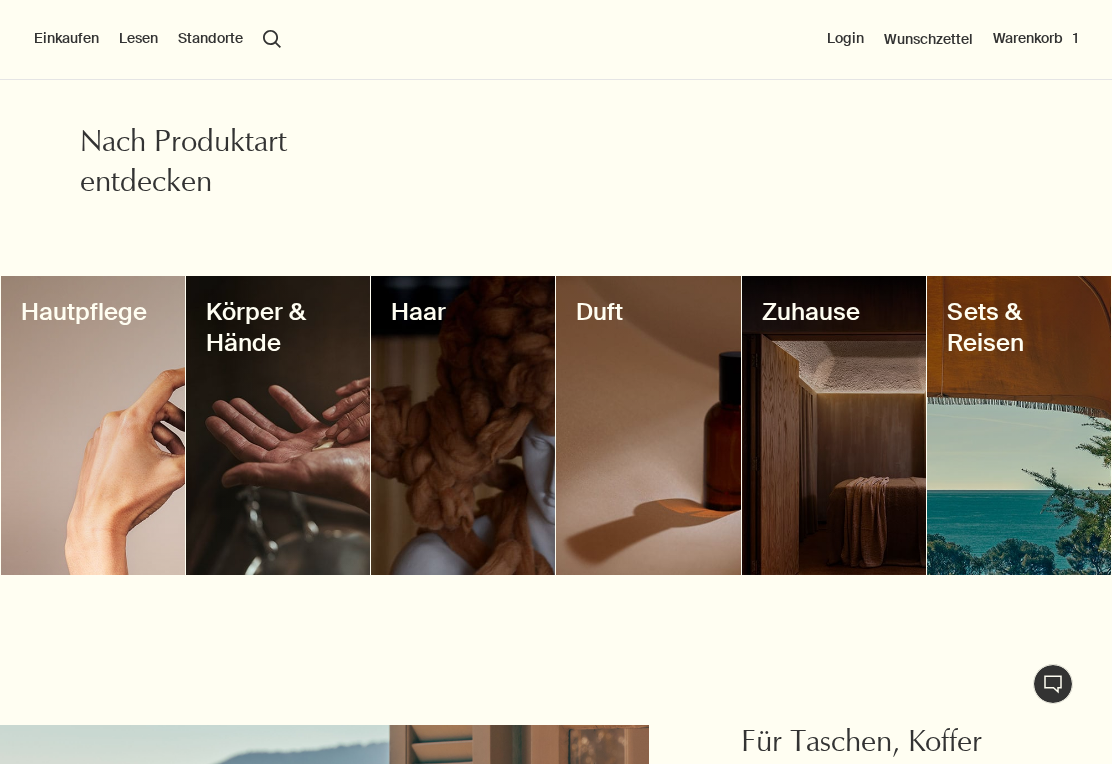 click at bounding box center (463, 425) 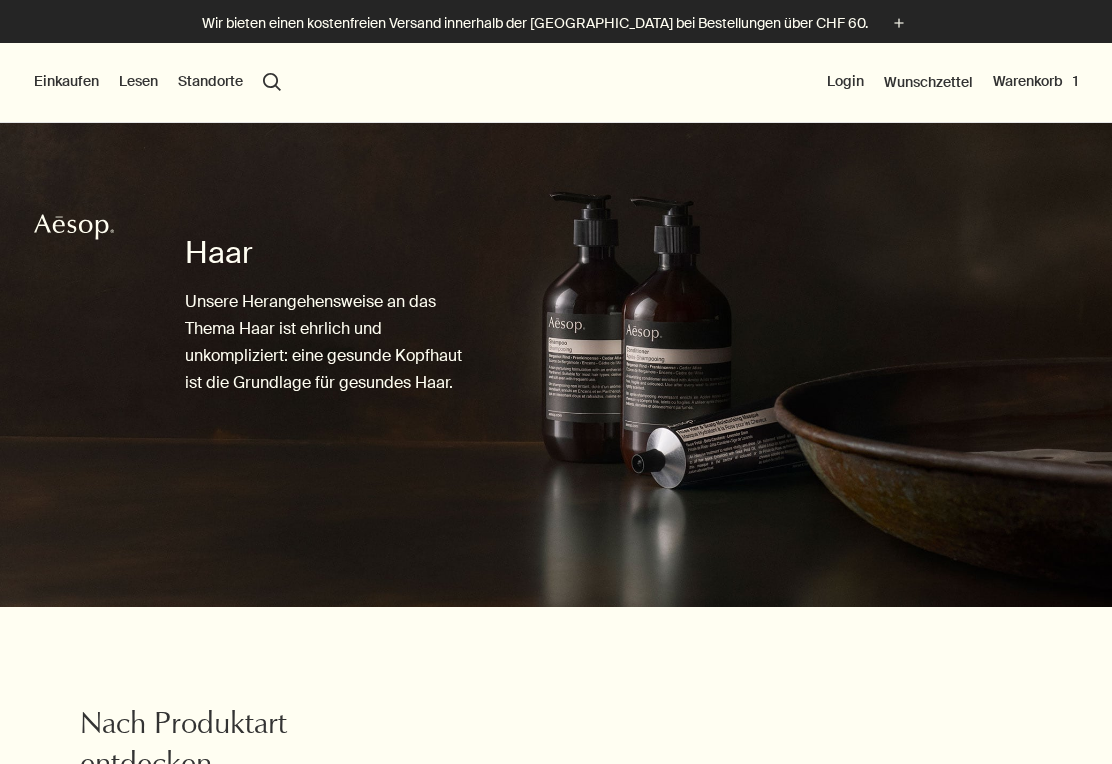 scroll, scrollTop: 0, scrollLeft: 0, axis: both 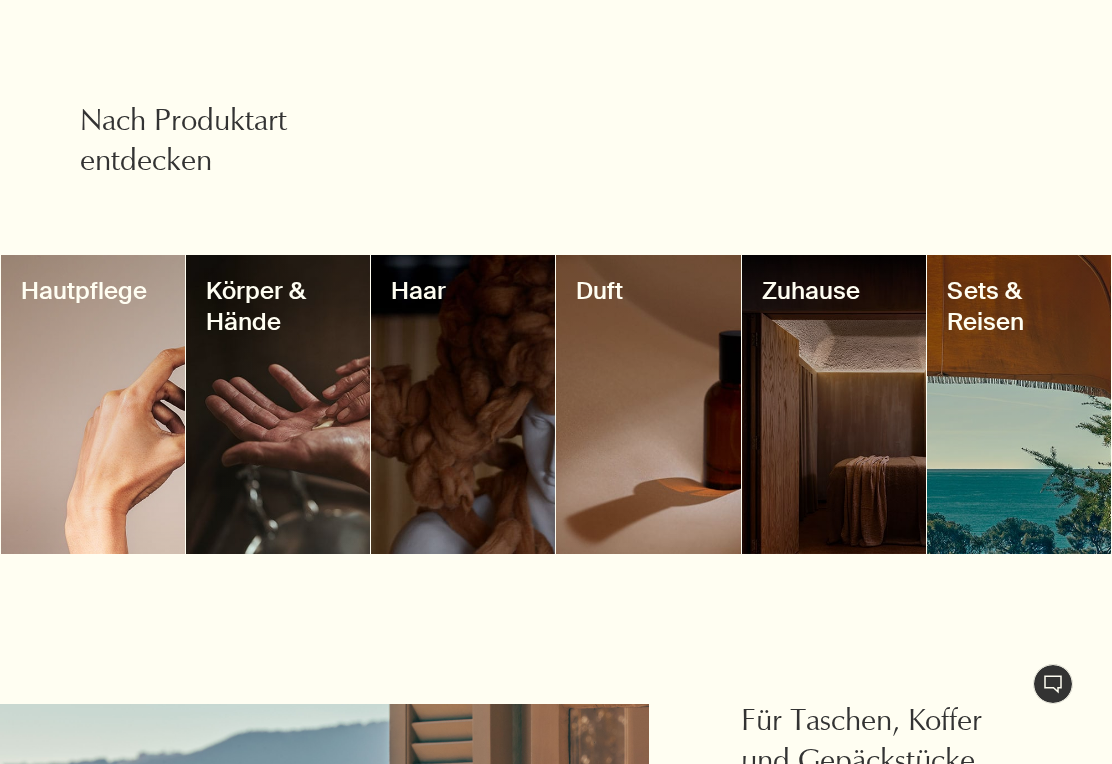 click at bounding box center [278, 404] 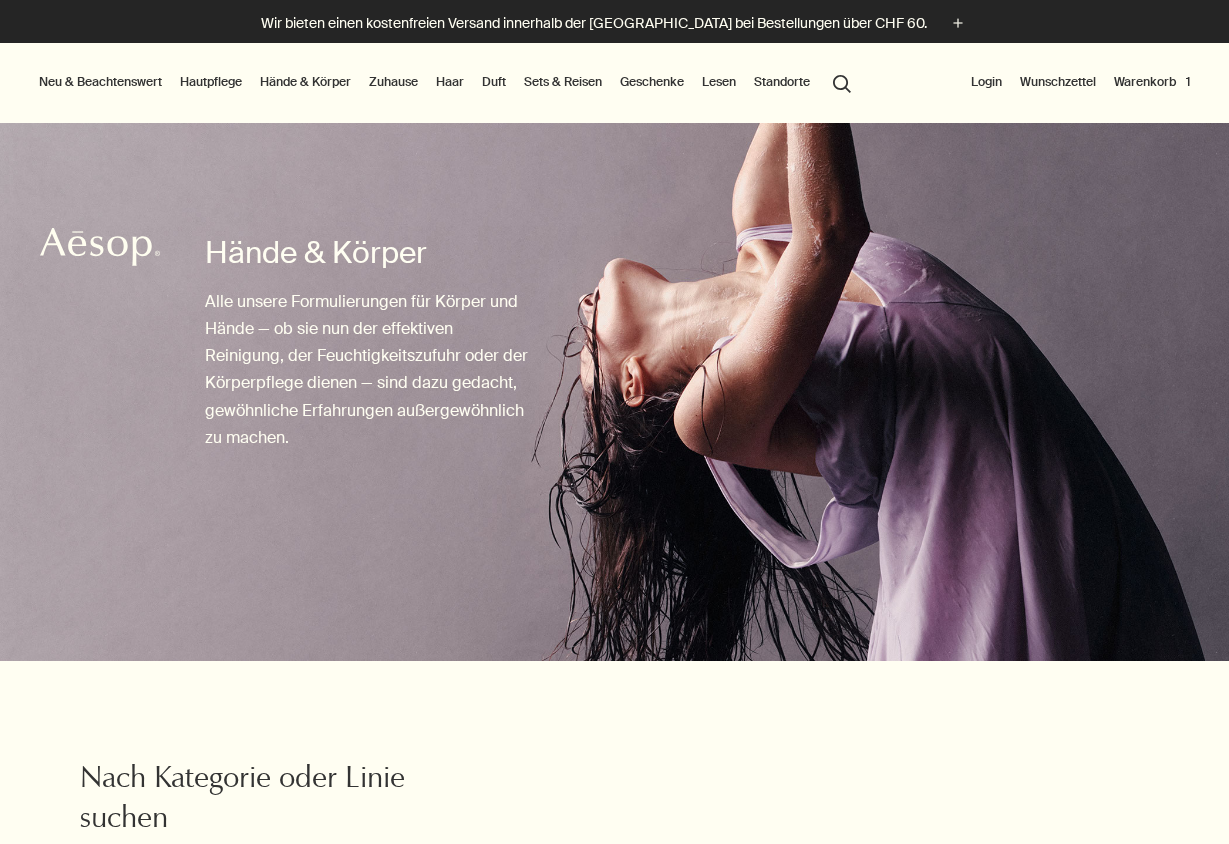 scroll, scrollTop: 0, scrollLeft: 0, axis: both 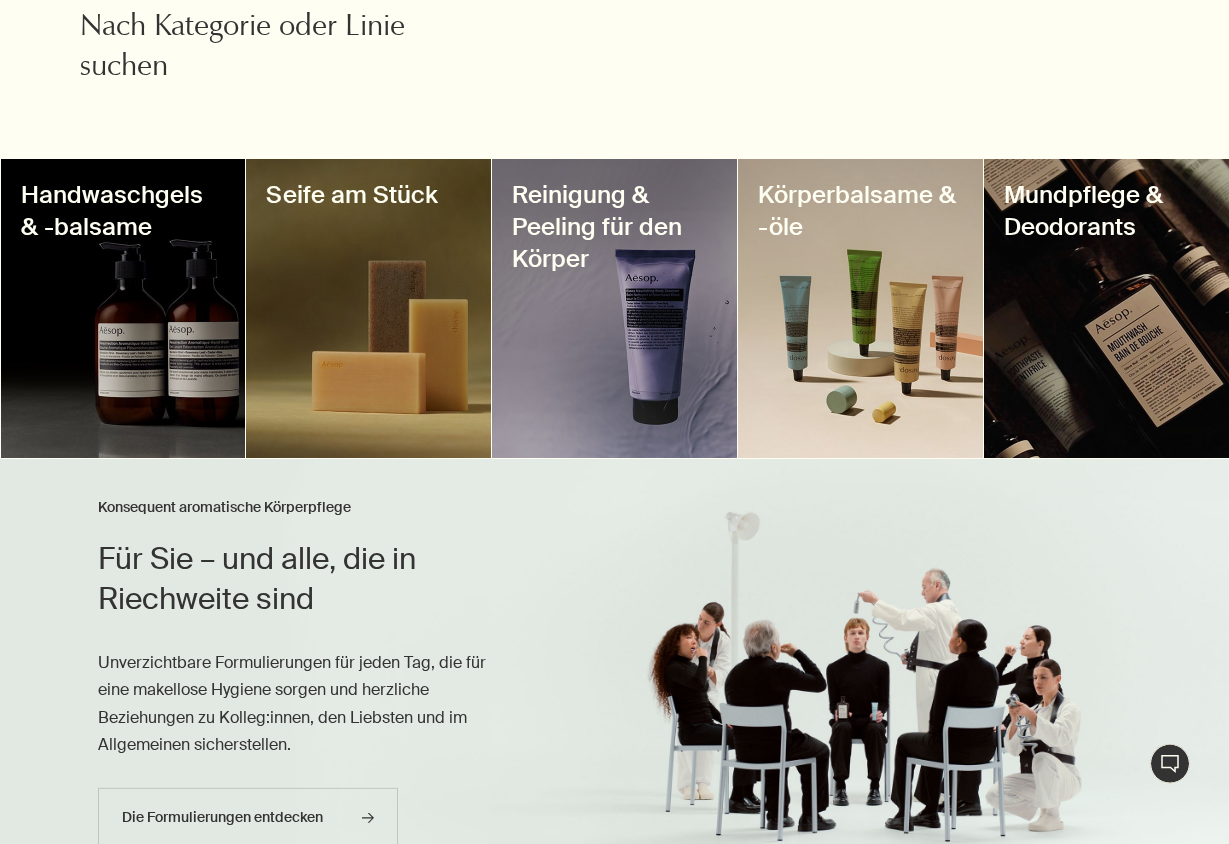click at bounding box center [614, 308] 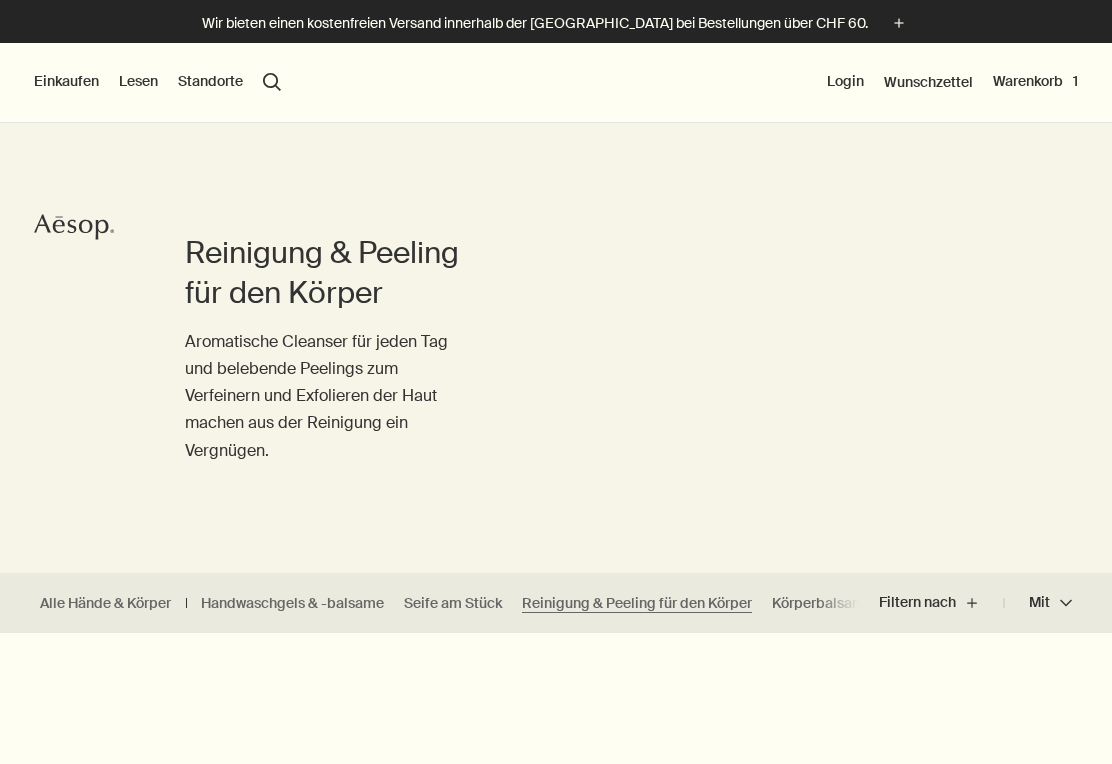 scroll, scrollTop: 0, scrollLeft: 0, axis: both 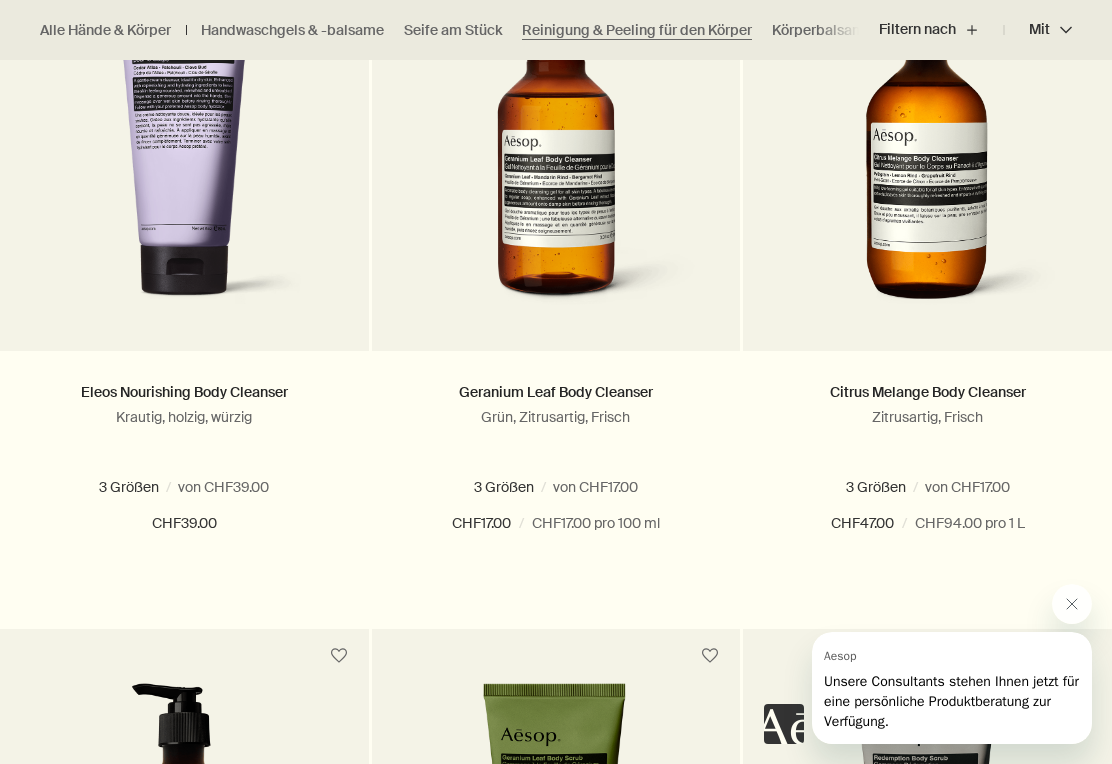 click at bounding box center (236, 487) 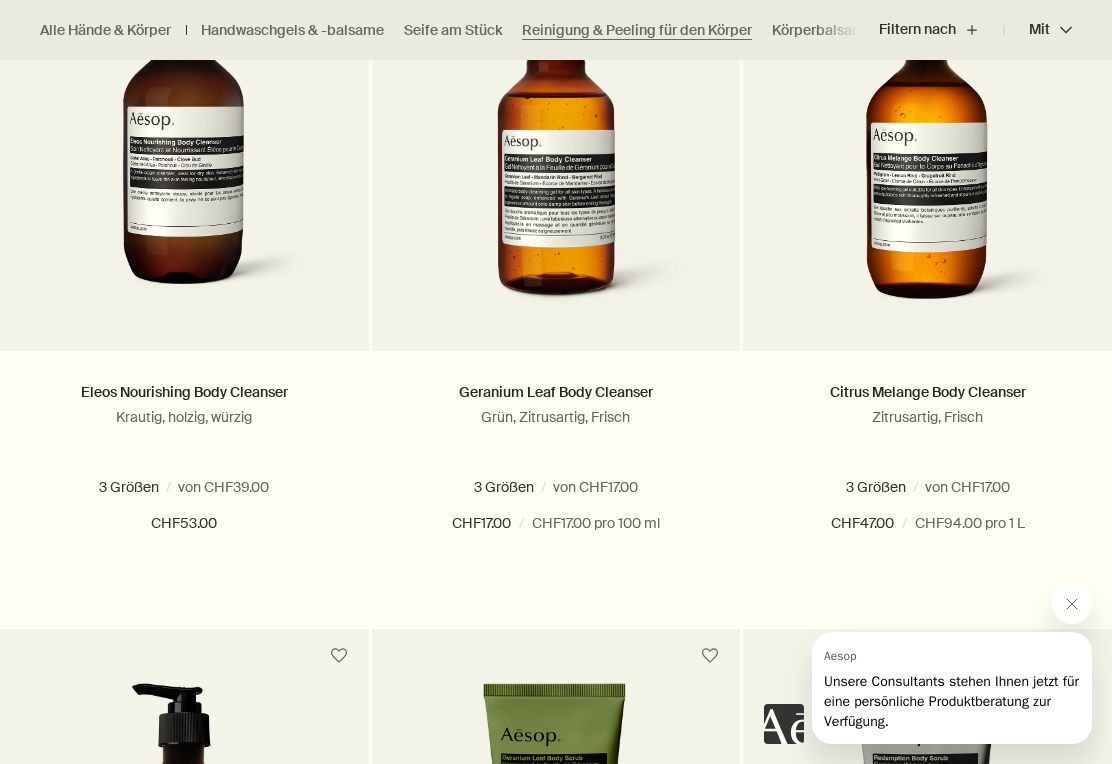click on "500 mL" at bounding box center [168, 487] 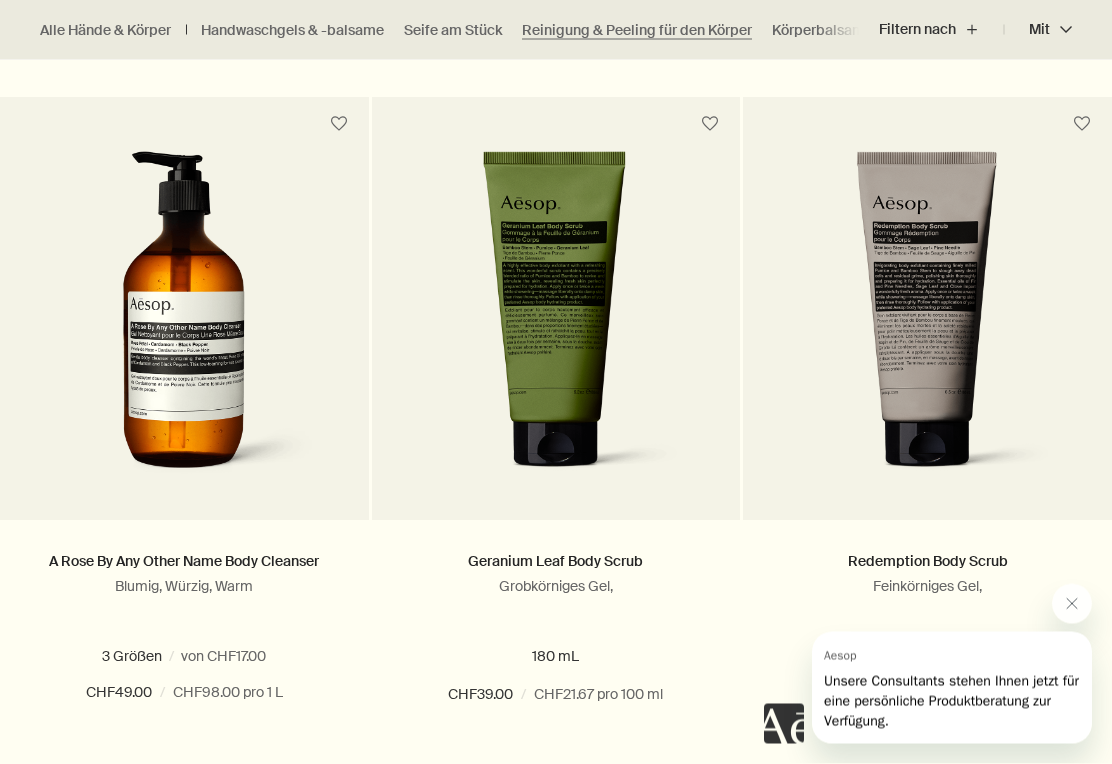 scroll, scrollTop: 1240, scrollLeft: 0, axis: vertical 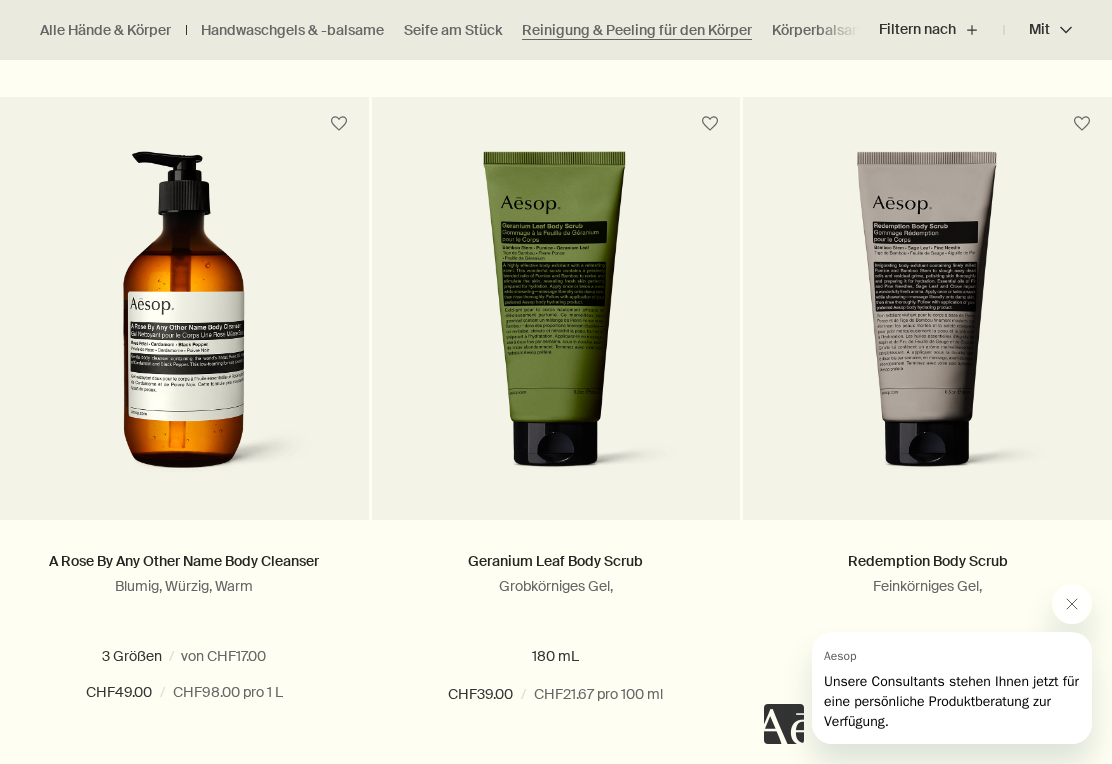 click at bounding box center [555, 320] 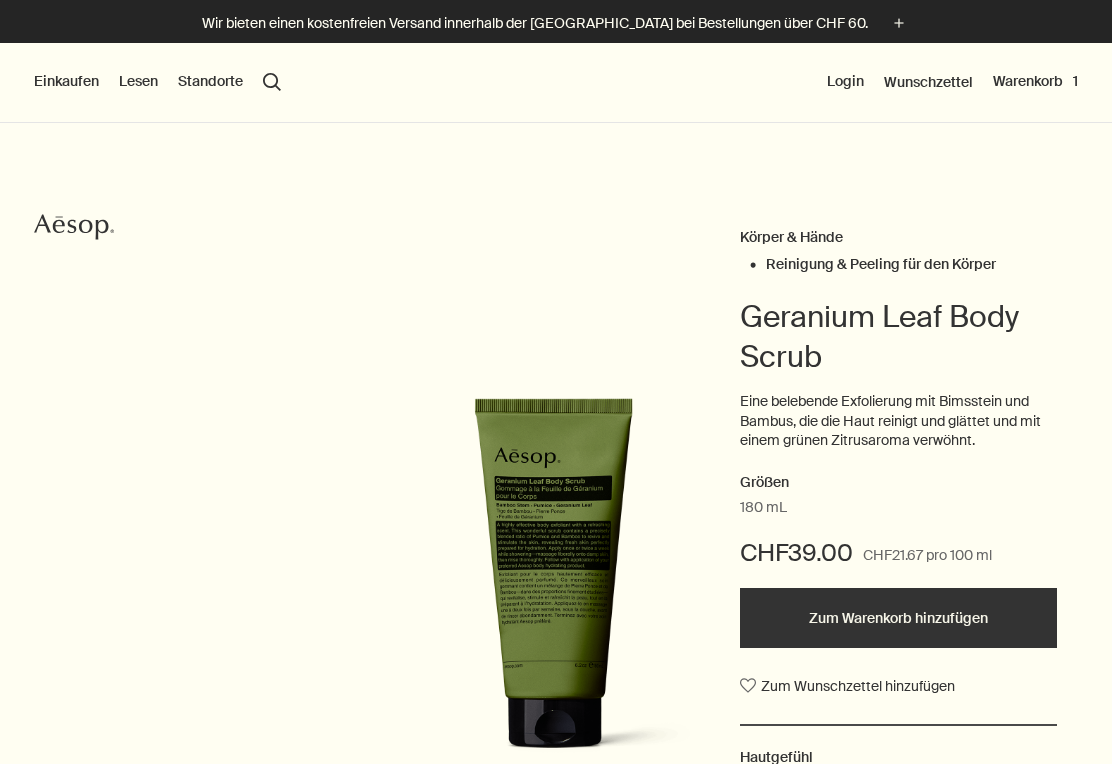 scroll, scrollTop: 0, scrollLeft: 0, axis: both 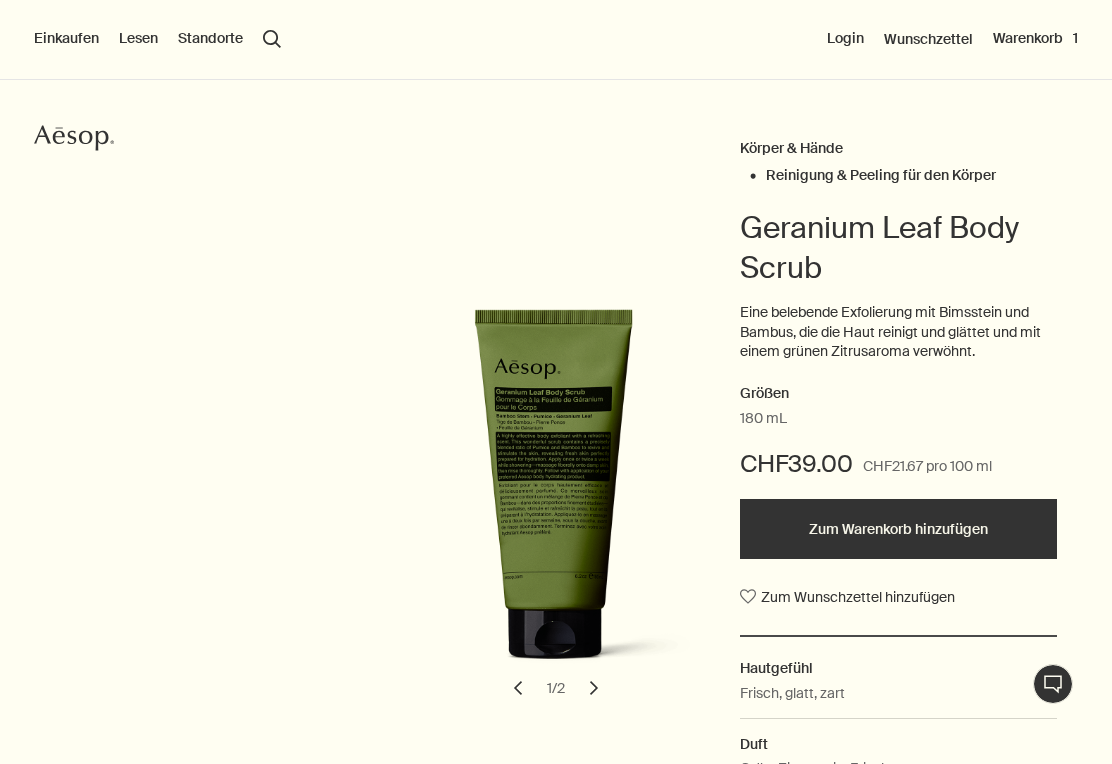click on "Zum Warenkorb hinzufügen" at bounding box center (898, 529) 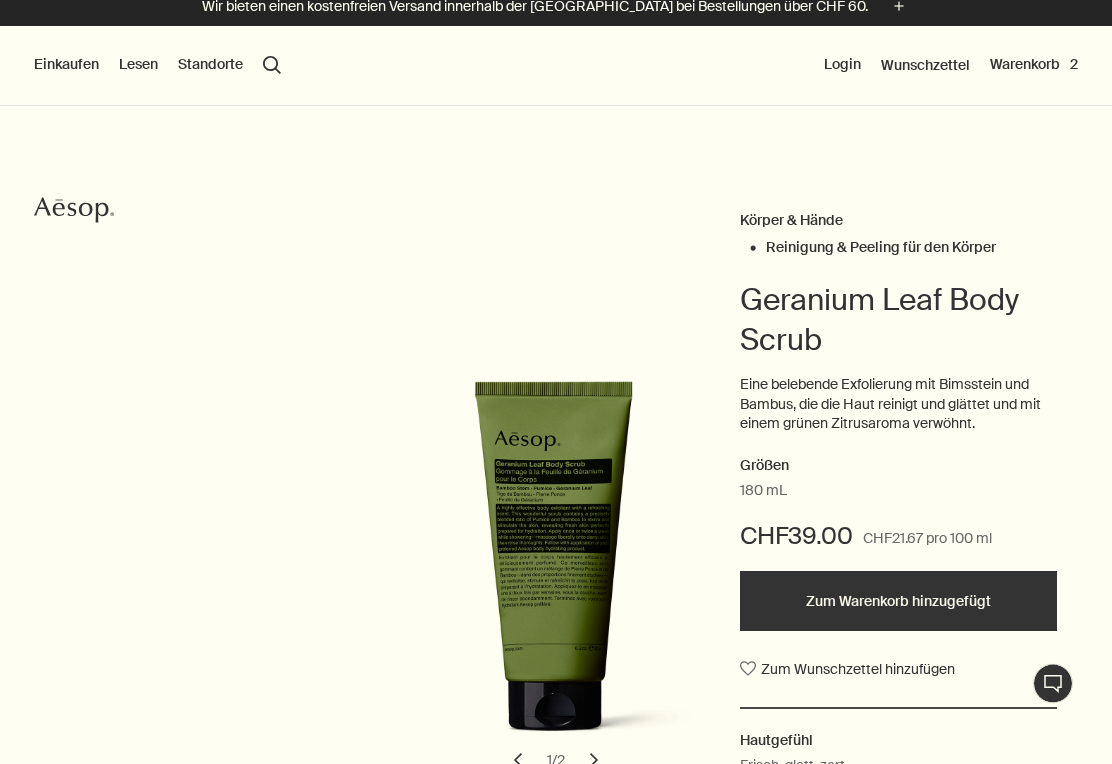 scroll, scrollTop: 0, scrollLeft: 0, axis: both 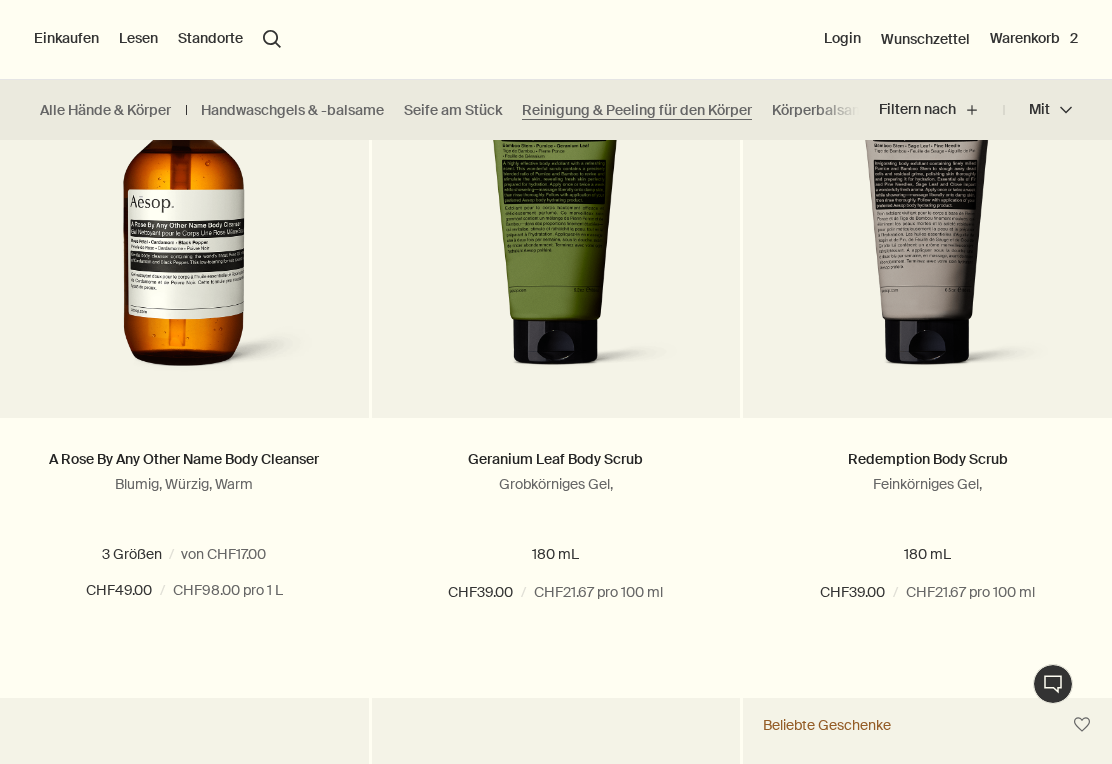 click on "Geranium Leaf Body Scrub Grobkörniges Gel, 180 mL CHF39.00 / CHF21.67   pro   100   ml" at bounding box center (556, 526) 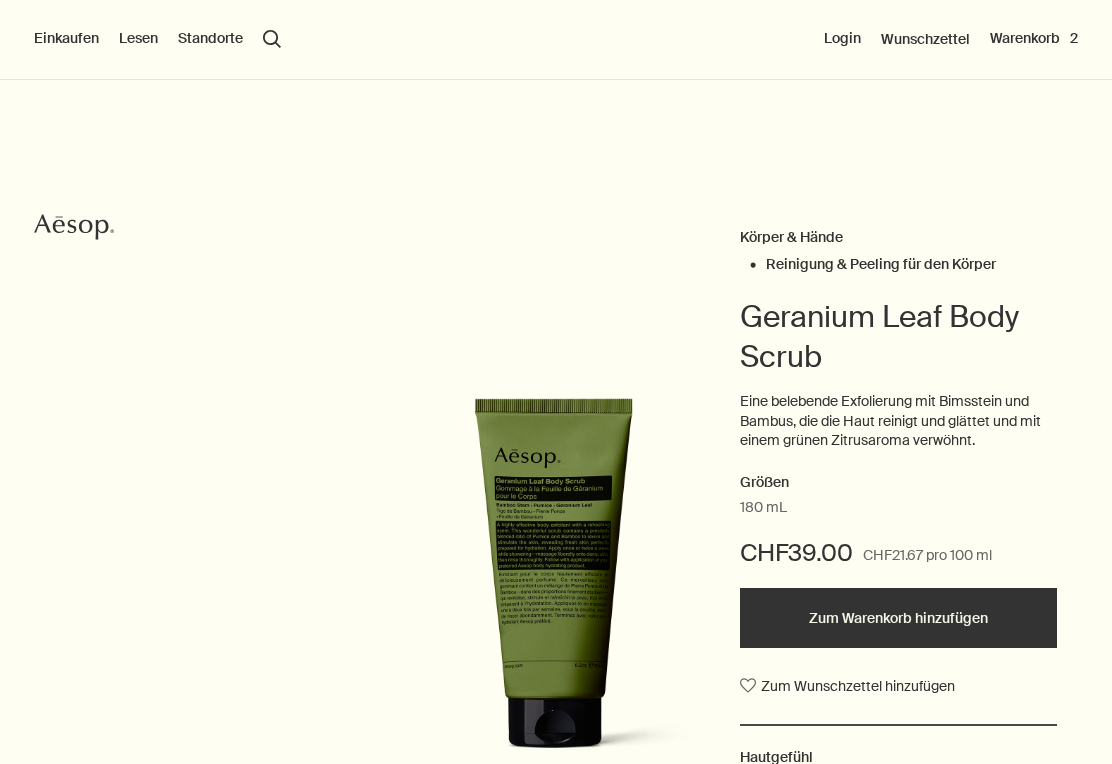 scroll, scrollTop: 112, scrollLeft: 0, axis: vertical 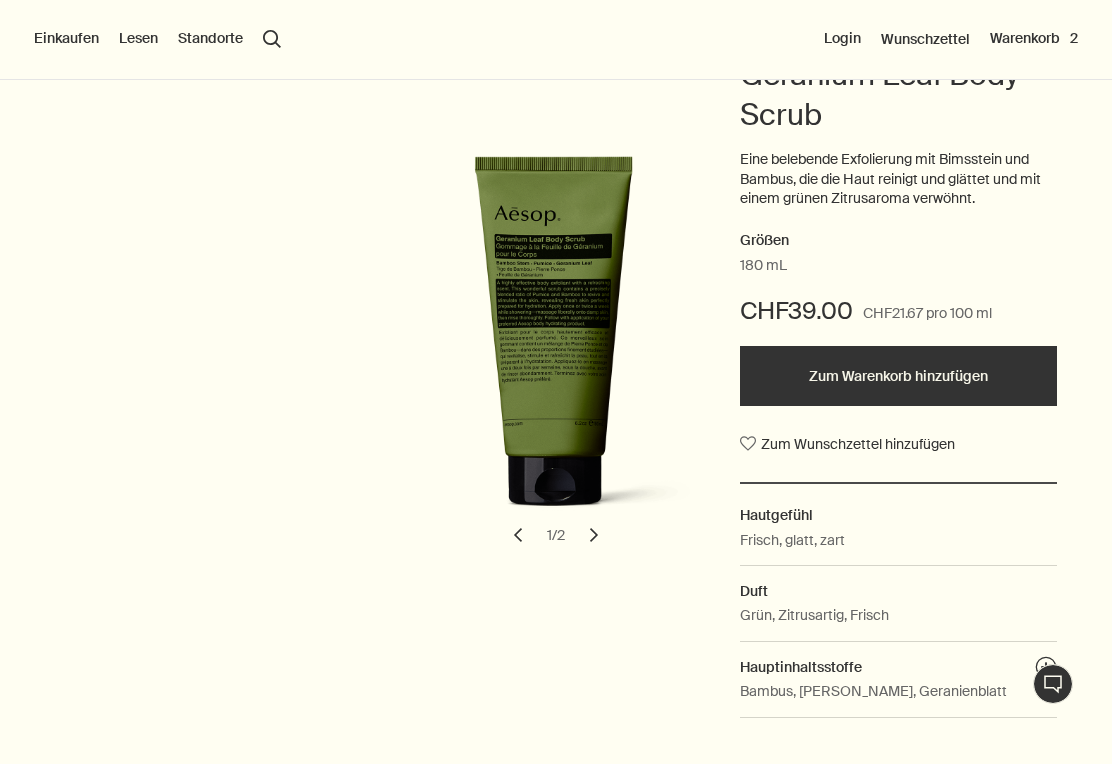 click on "chevron" at bounding box center [594, 535] 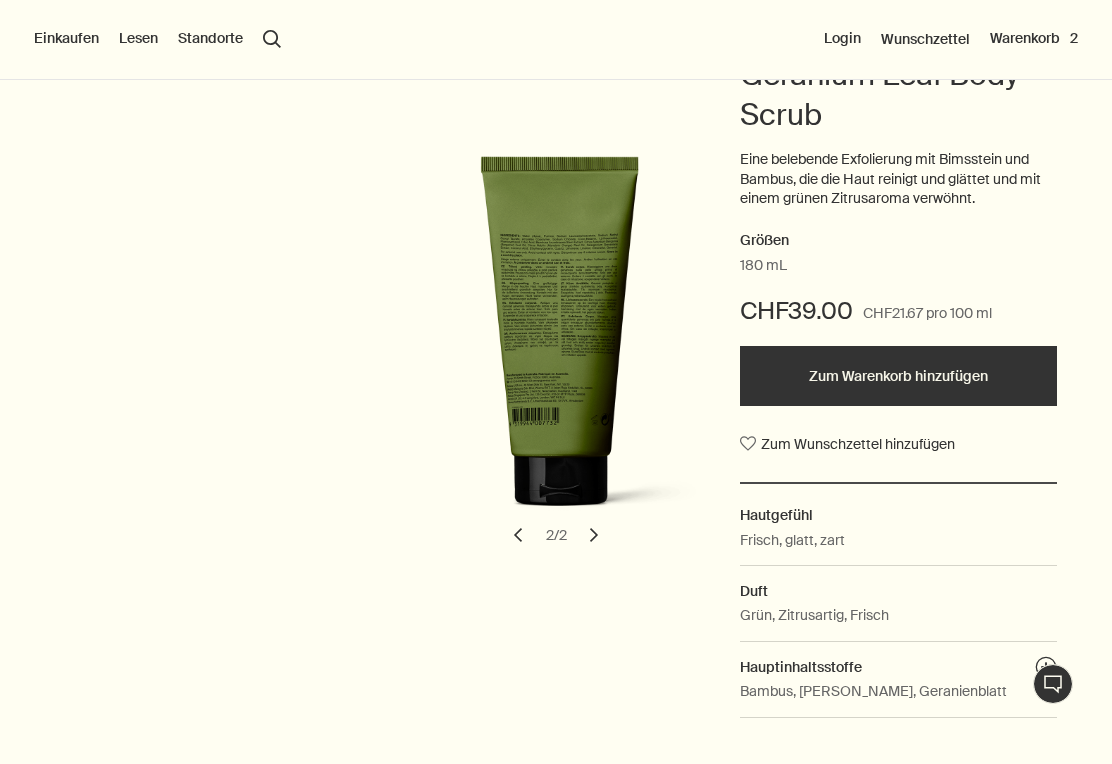 click on "chevron" at bounding box center (594, 535) 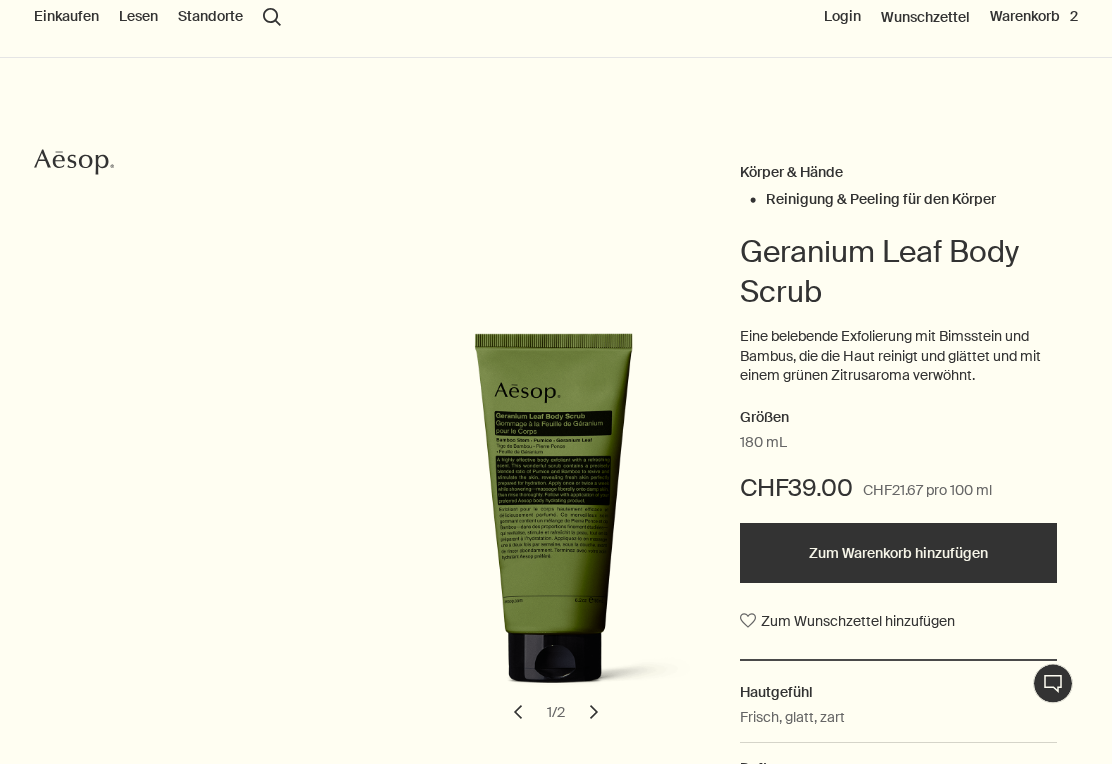 scroll, scrollTop: 69, scrollLeft: 0, axis: vertical 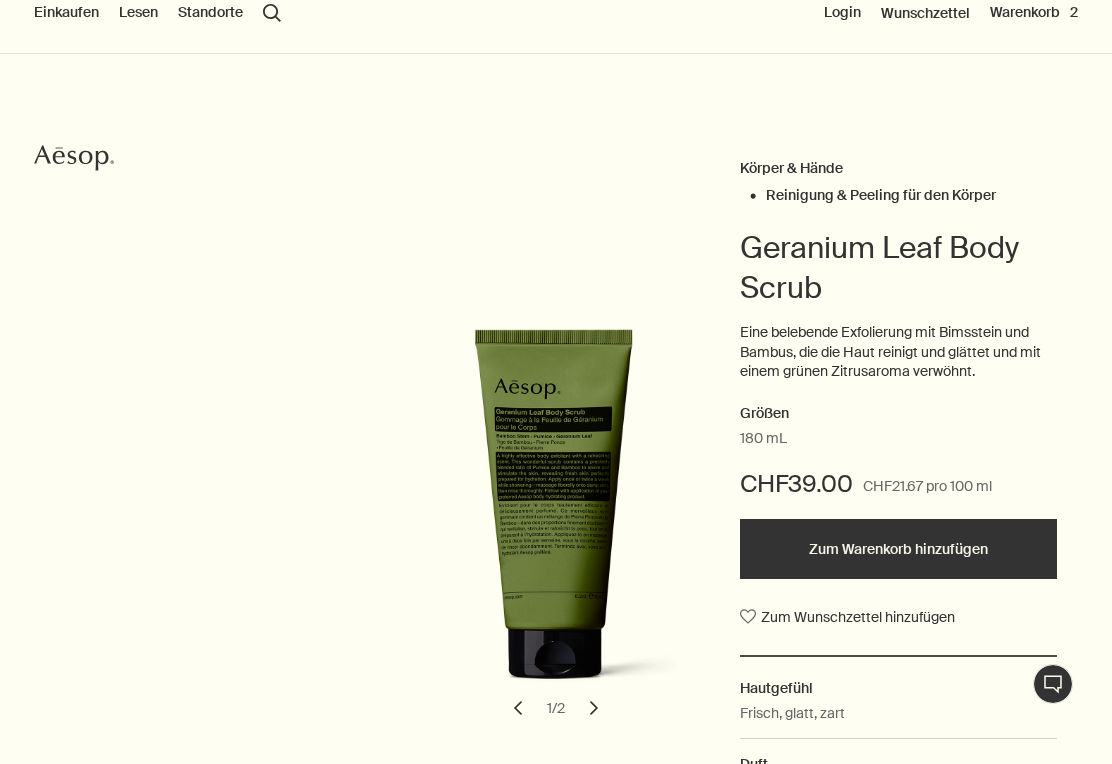 click on "Zum Warenkorb hinzufügen" at bounding box center (898, 549) 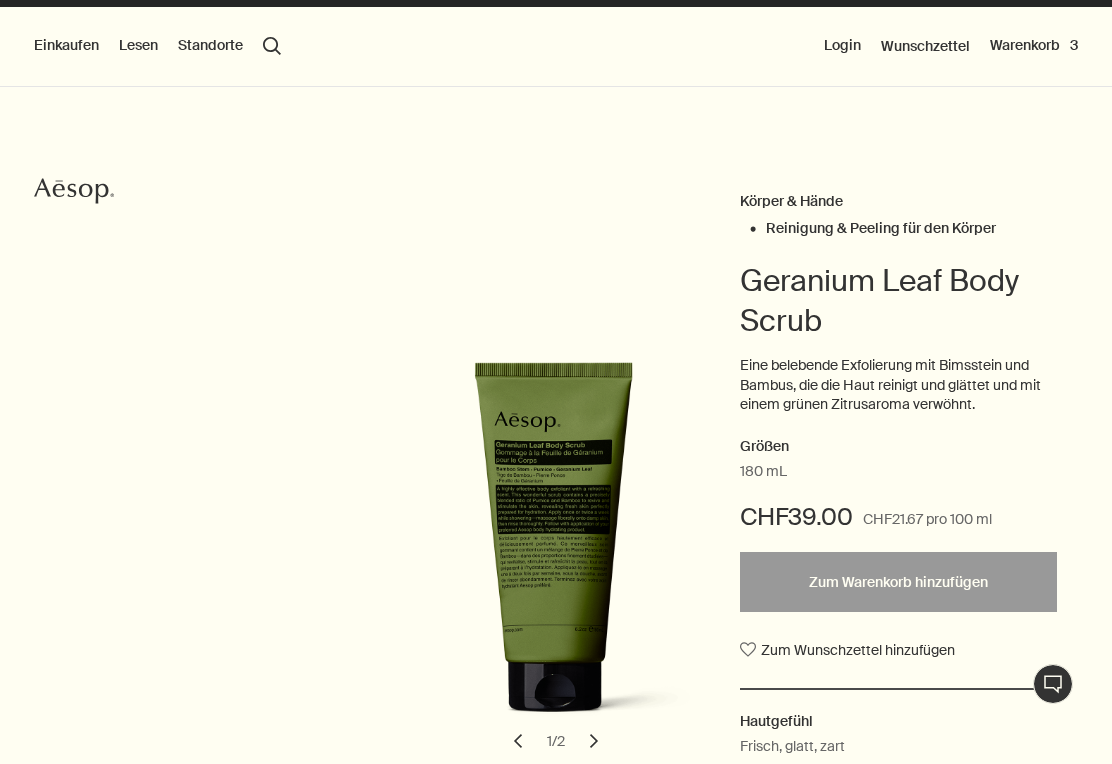 scroll, scrollTop: 0, scrollLeft: 0, axis: both 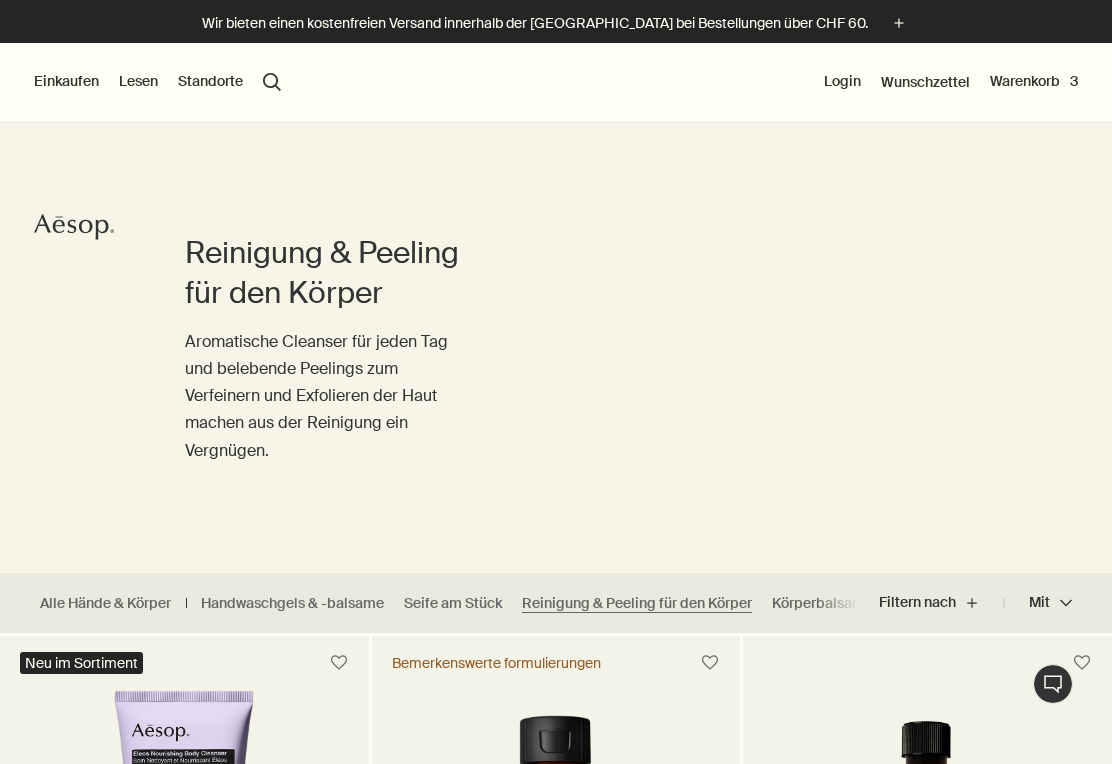 click on "Einkaufen" at bounding box center (66, 82) 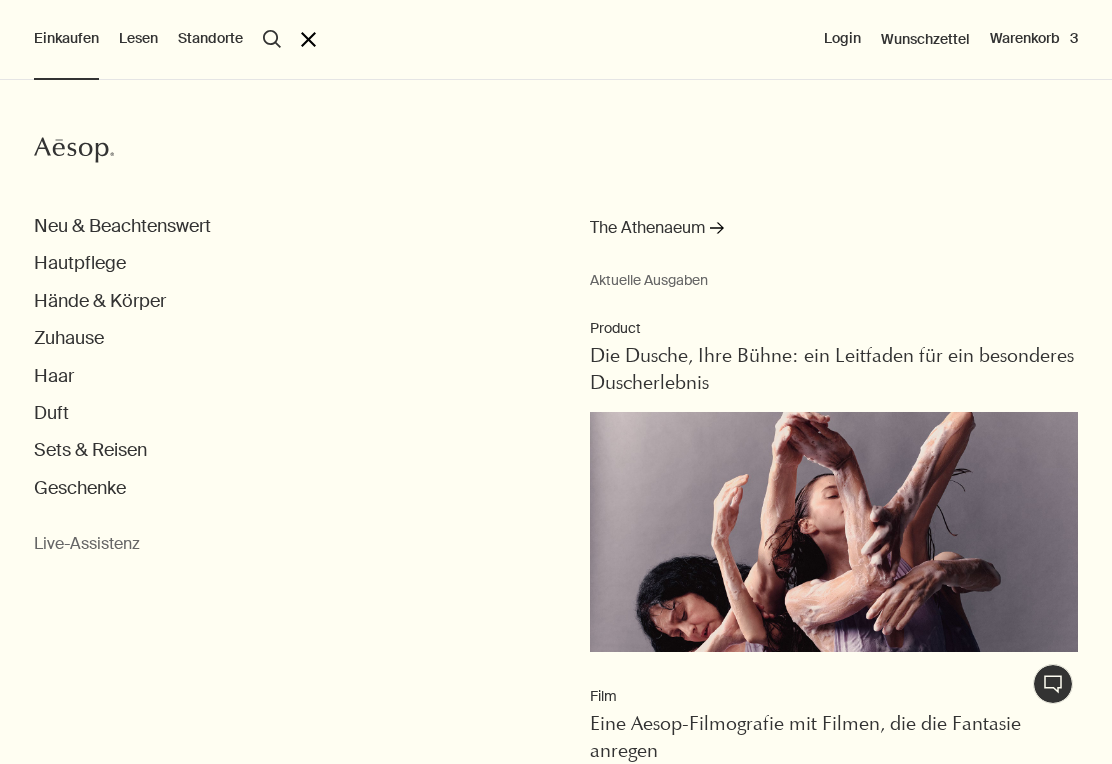 click on "Haar" at bounding box center (54, 376) 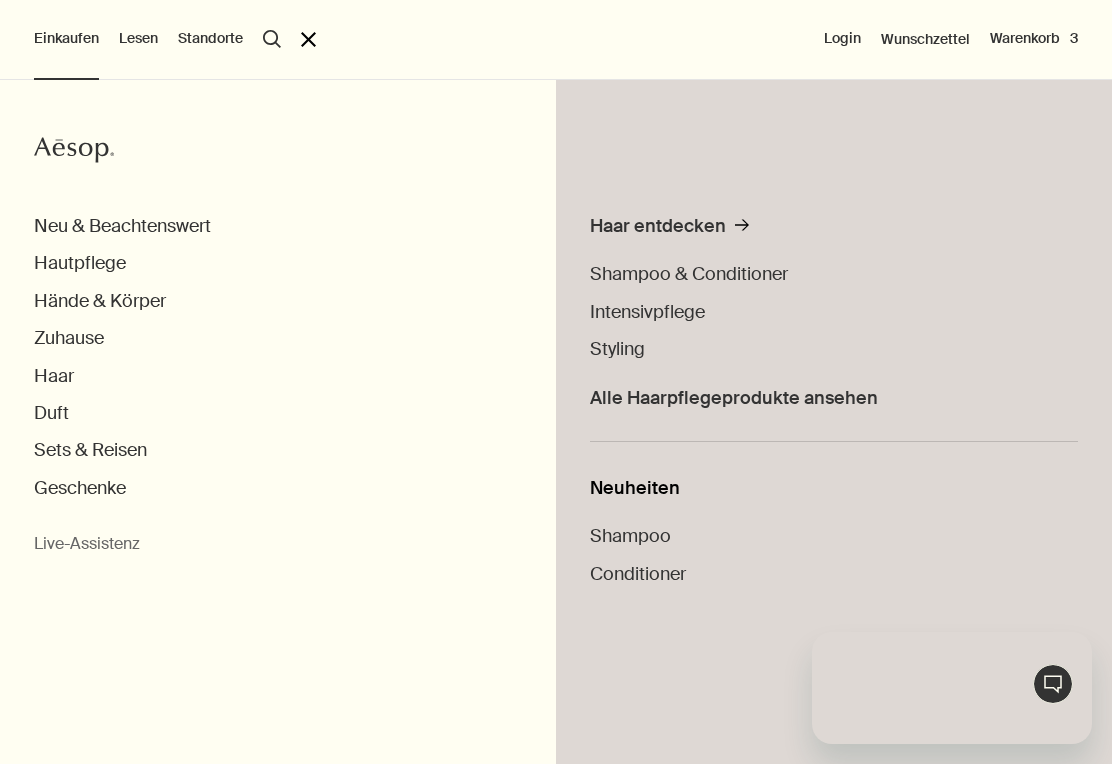 scroll, scrollTop: 0, scrollLeft: 0, axis: both 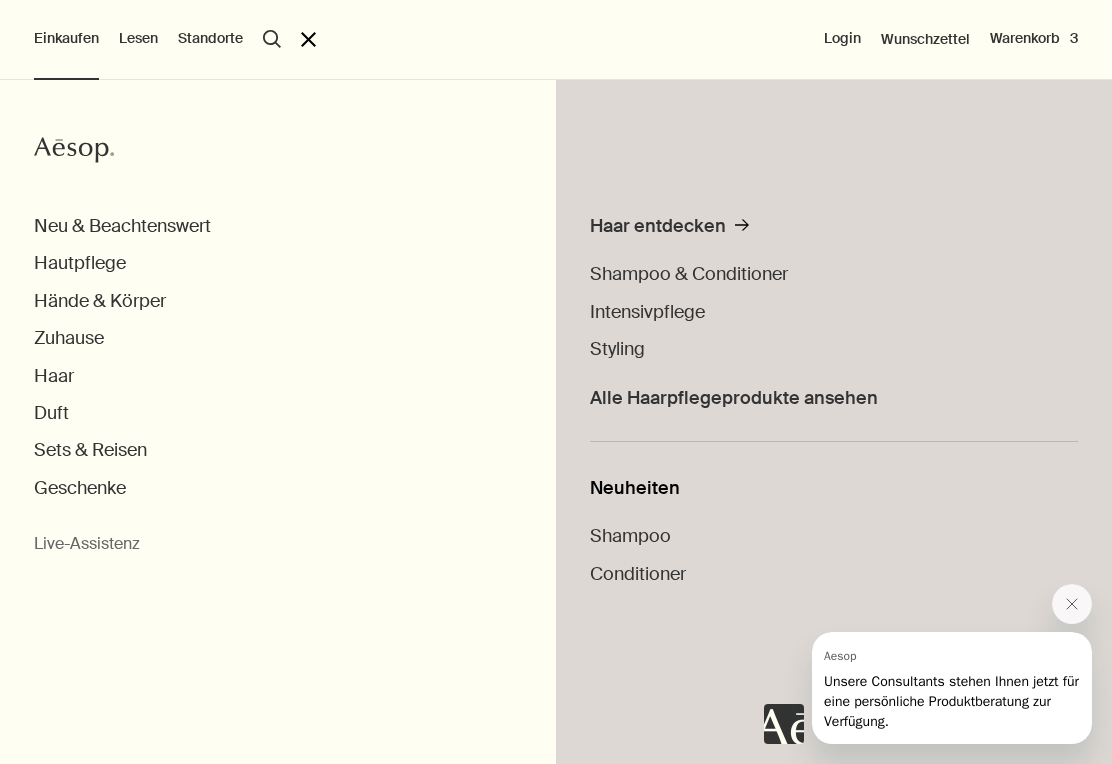click on "search Suchen" at bounding box center [272, 39] 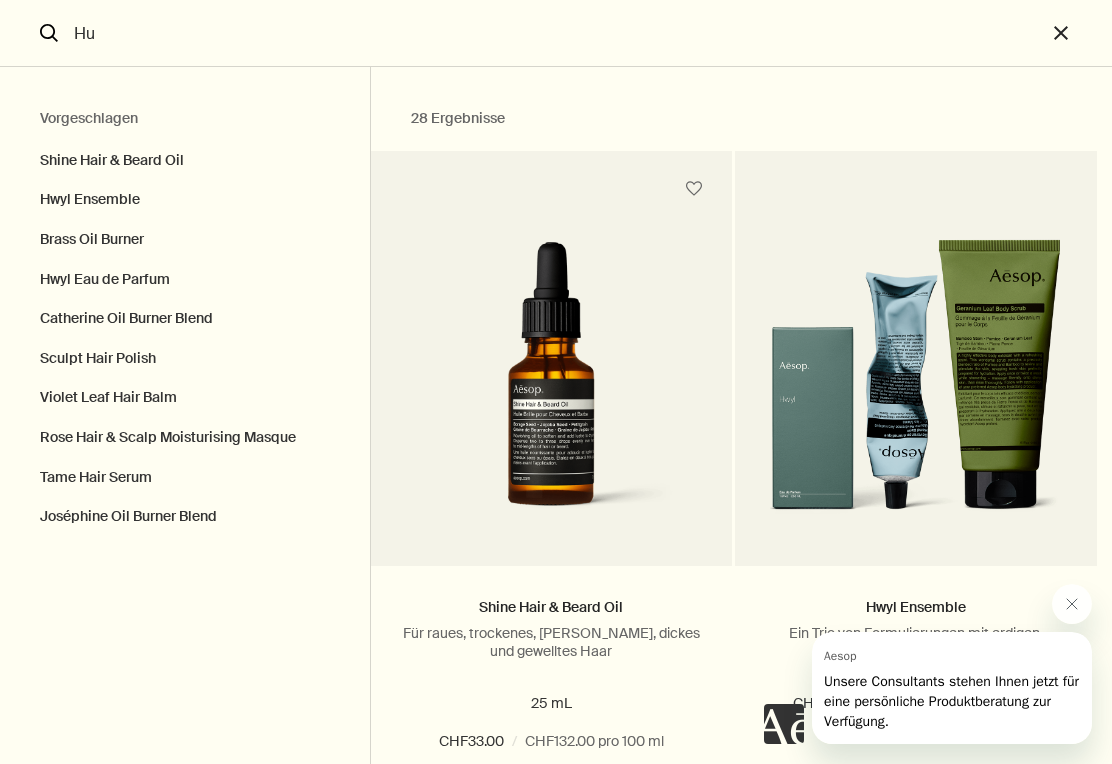 type on "H" 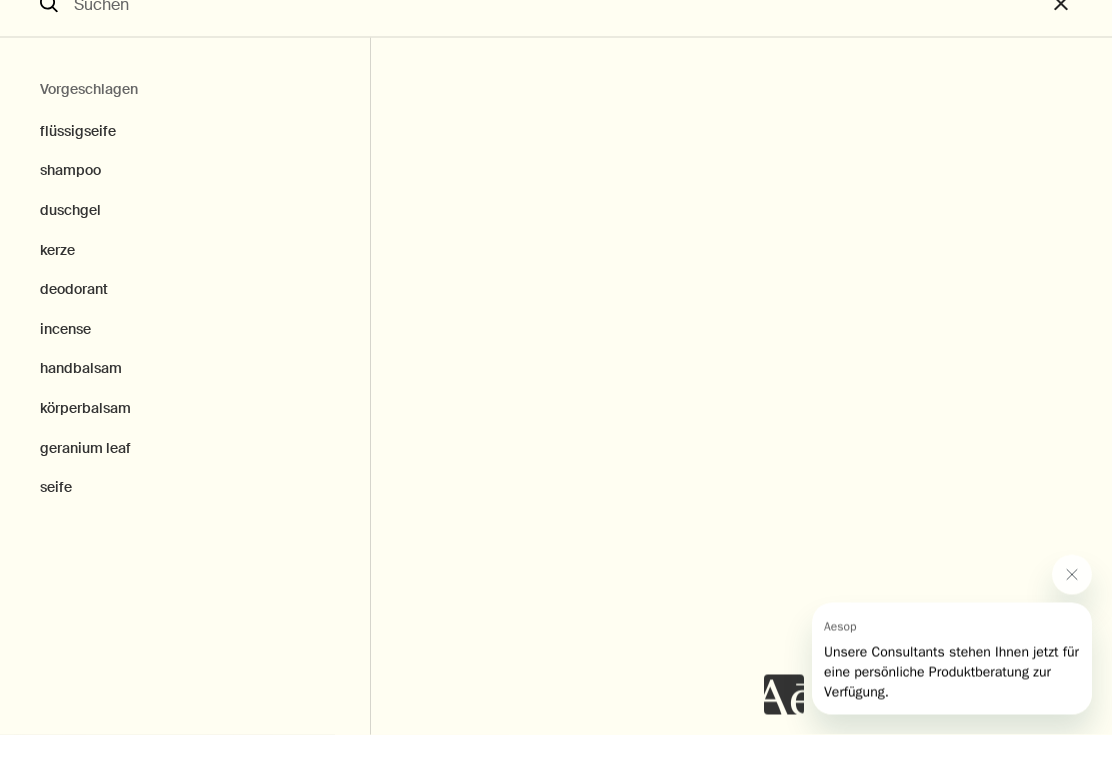 click on "duschgel" at bounding box center (185, 240) 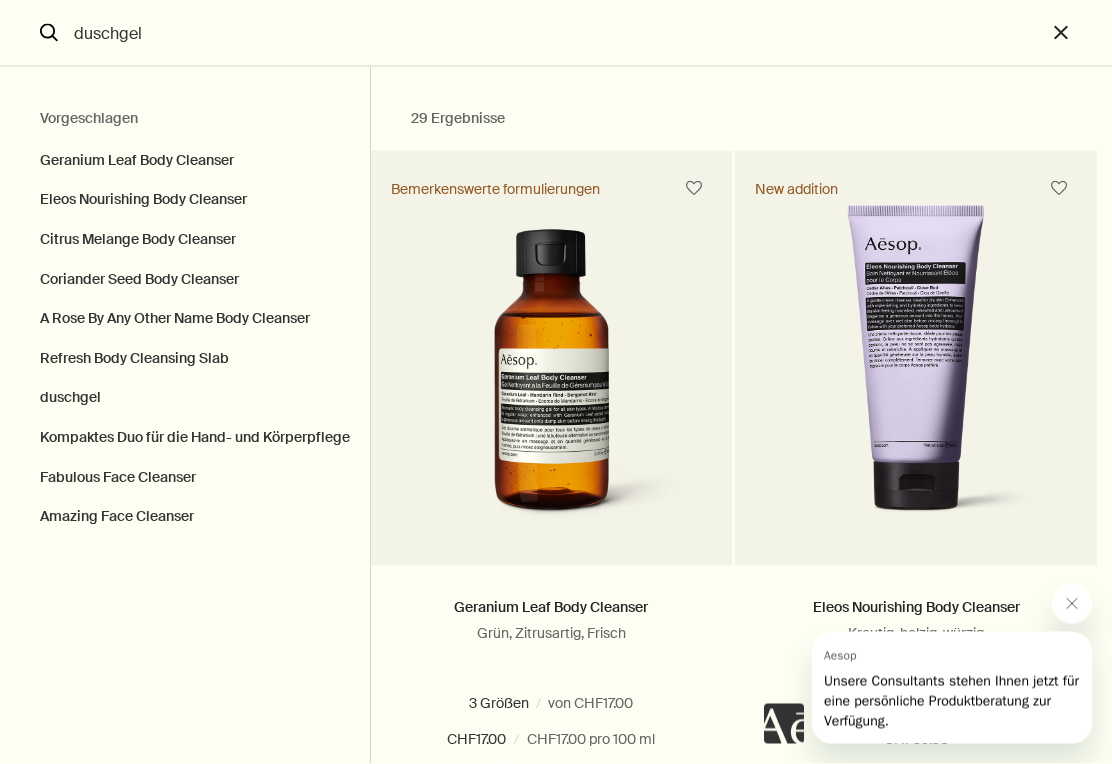 scroll, scrollTop: 3098, scrollLeft: 0, axis: vertical 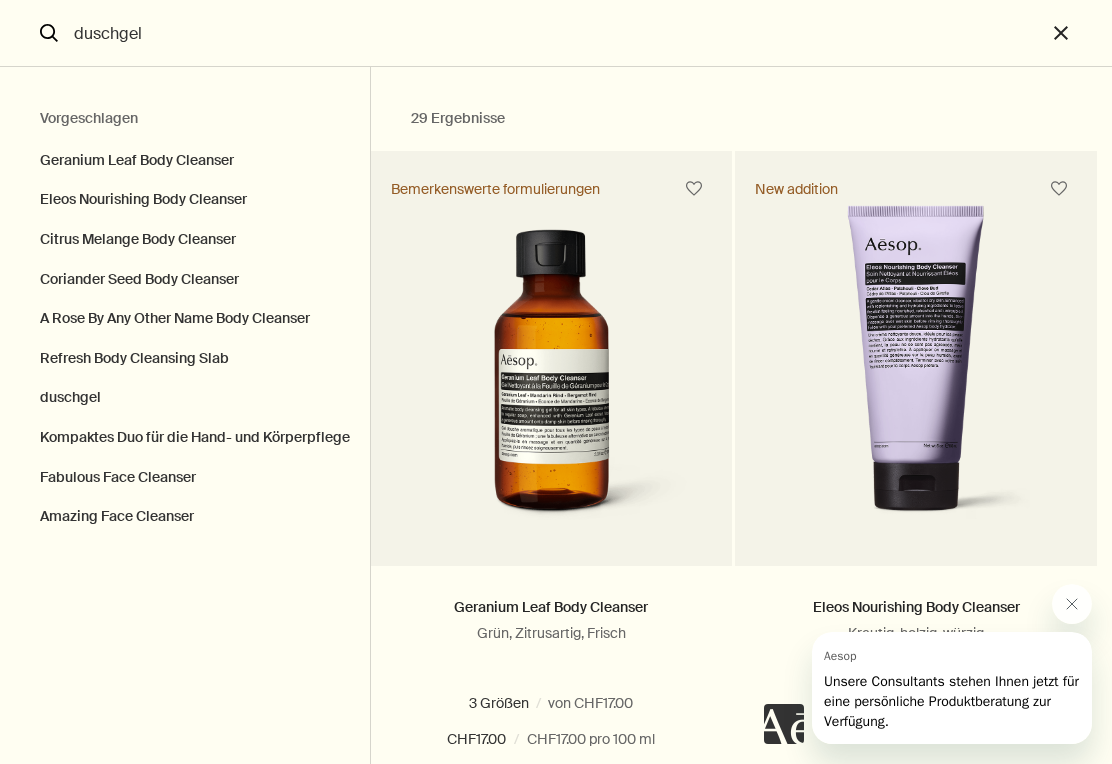 click on "Eleos Nourishing Body Cleanser" at bounding box center [185, 200] 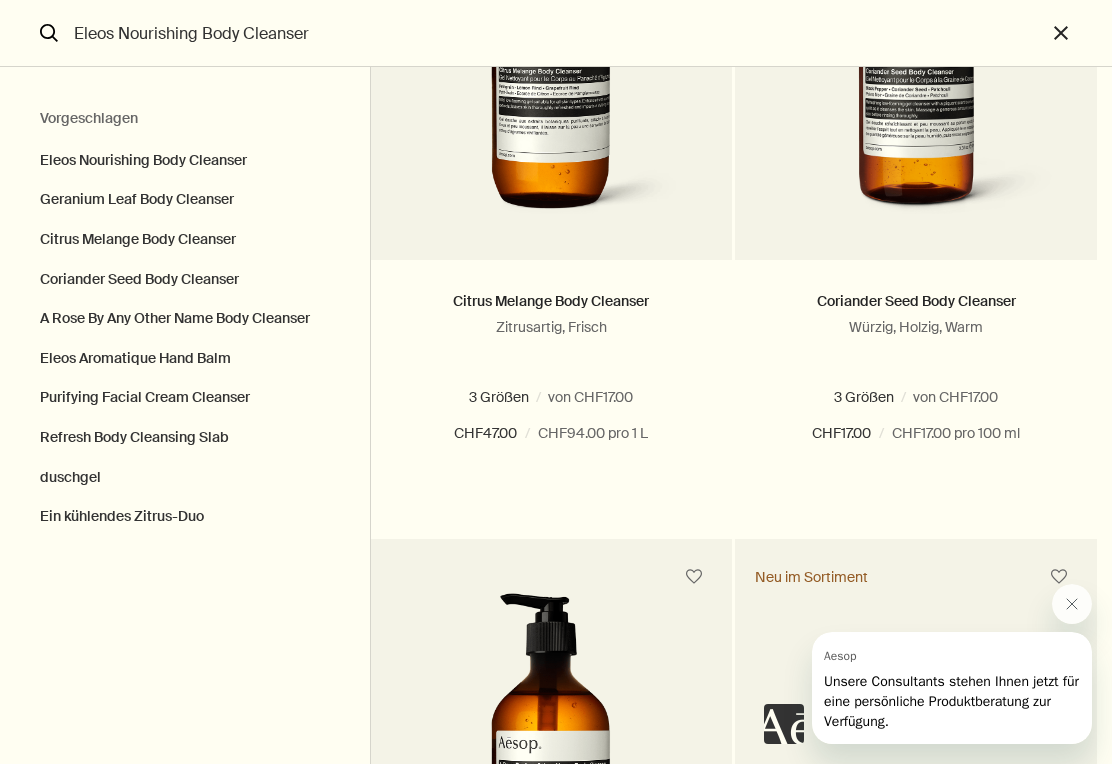 click on "Ein kühlendes Zitrus-Duo" at bounding box center [185, 522] 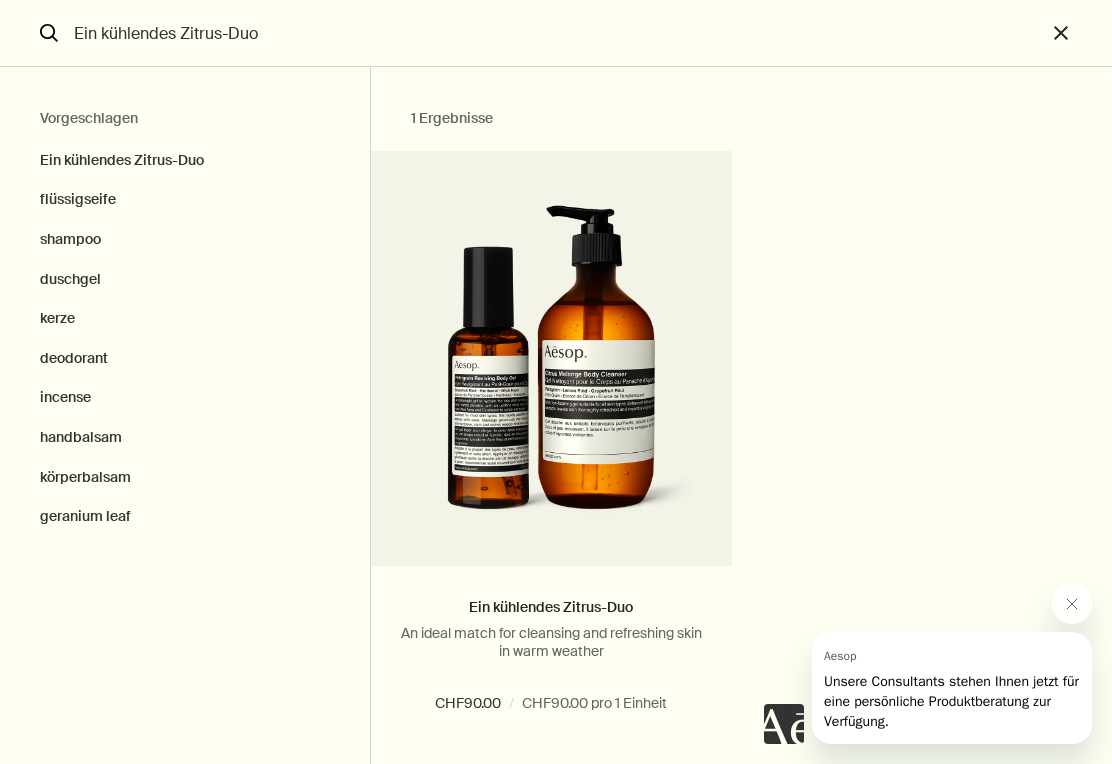 scroll, scrollTop: -4, scrollLeft: 0, axis: vertical 